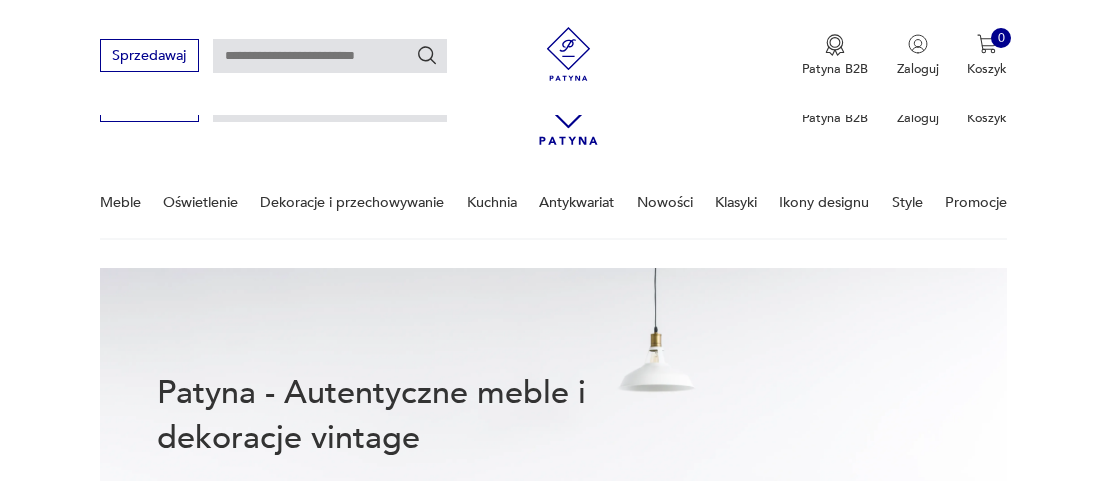 scroll, scrollTop: 499, scrollLeft: 0, axis: vertical 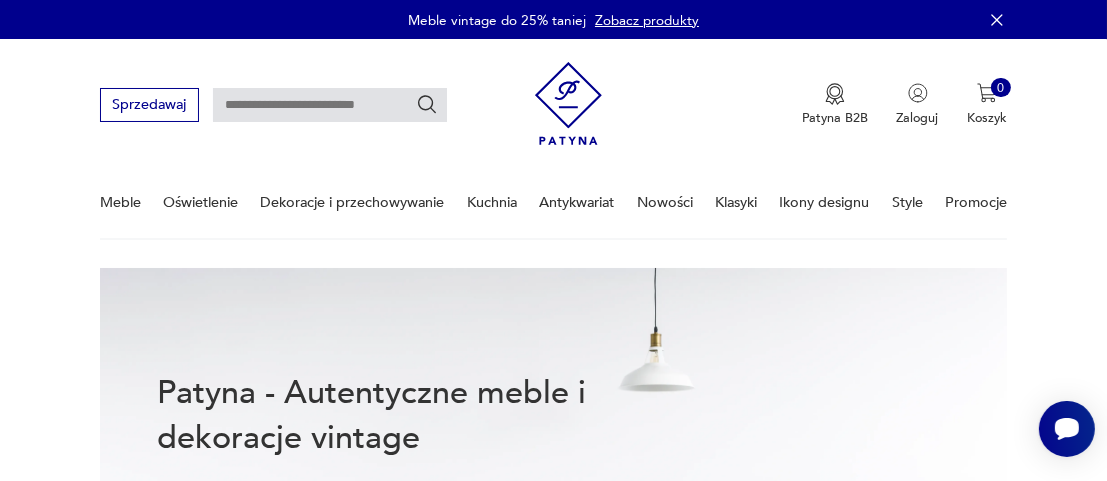 drag, startPoint x: 236, startPoint y: 108, endPoint x: 247, endPoint y: 117, distance: 14.21267 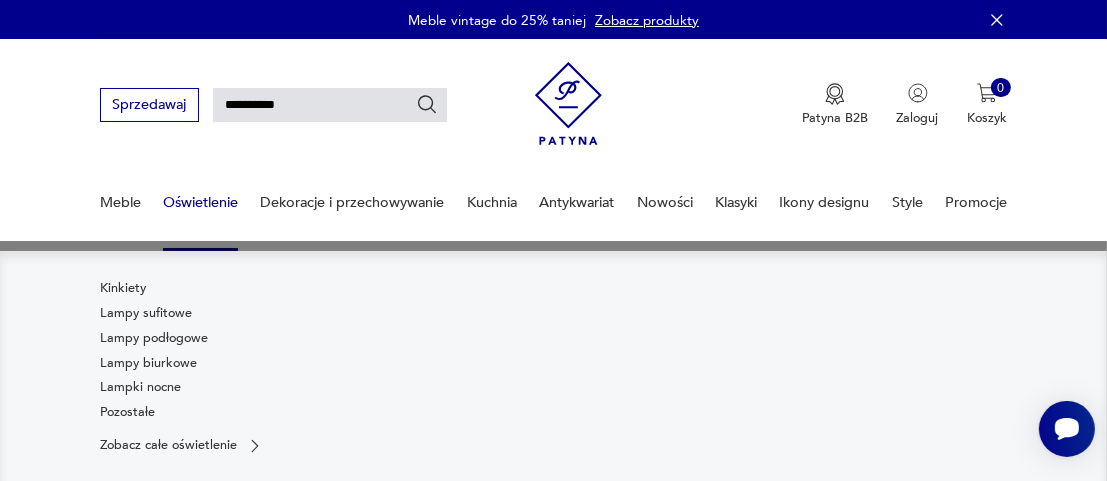 type on "**********" 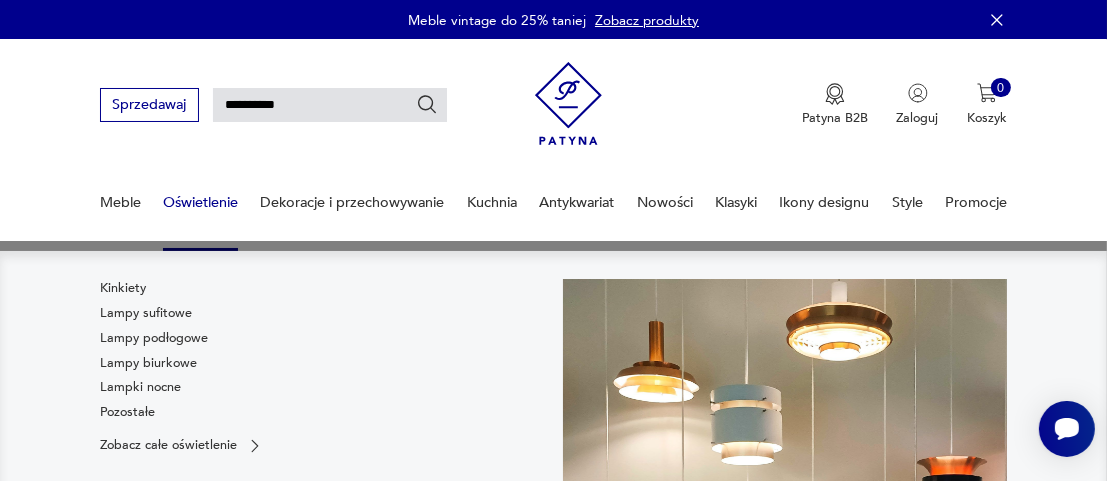 type on "**********" 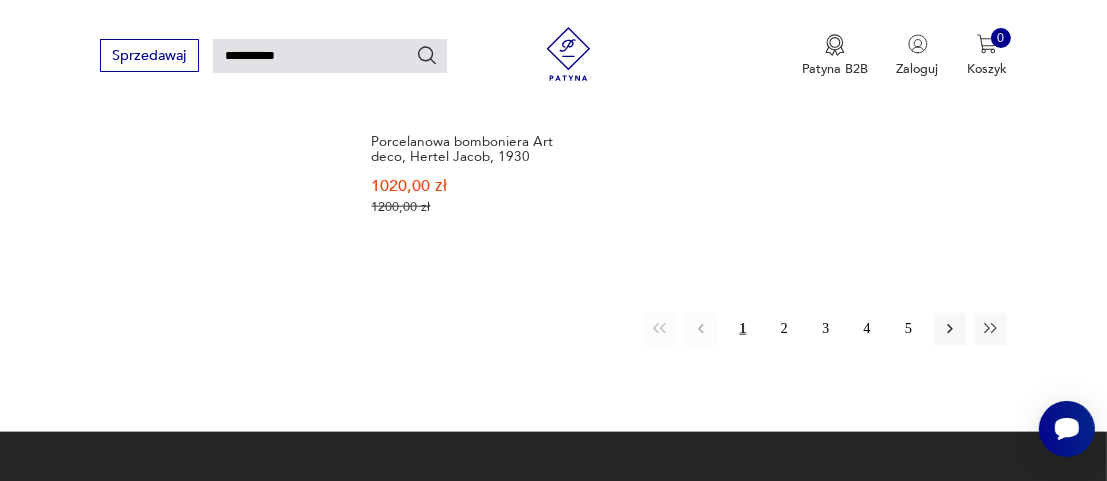 scroll, scrollTop: 2362, scrollLeft: 0, axis: vertical 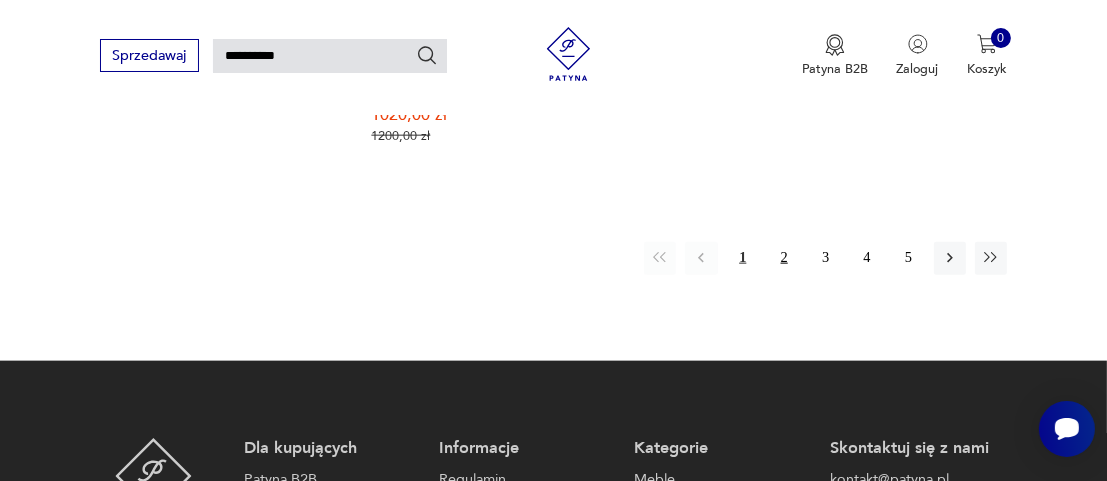 click on "2" at bounding box center (784, 258) 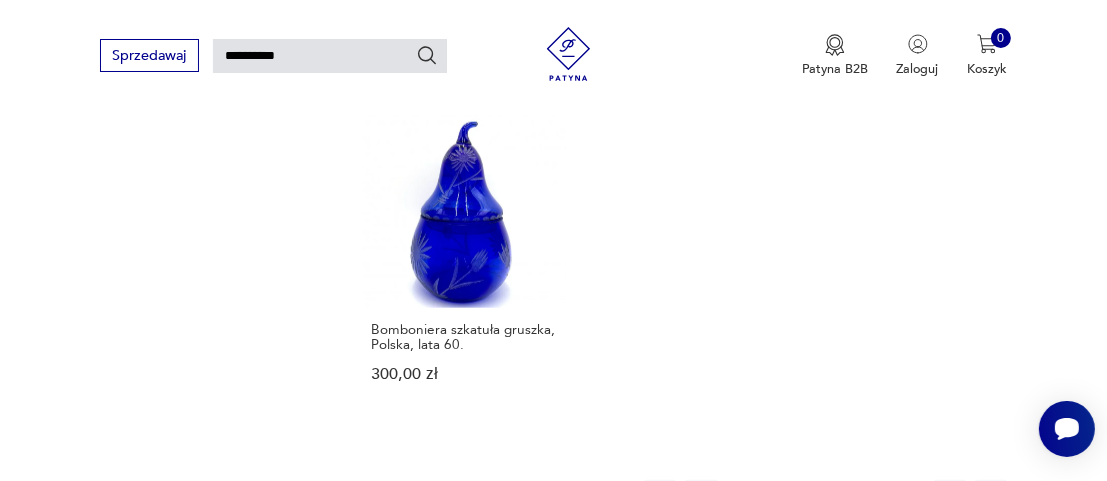 scroll, scrollTop: 2249, scrollLeft: 0, axis: vertical 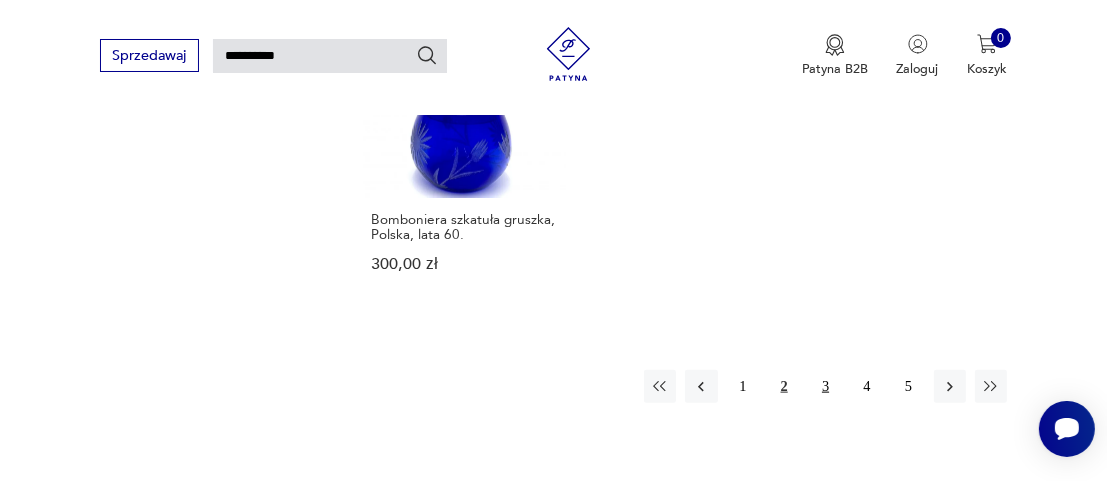 click on "3" at bounding box center [825, 386] 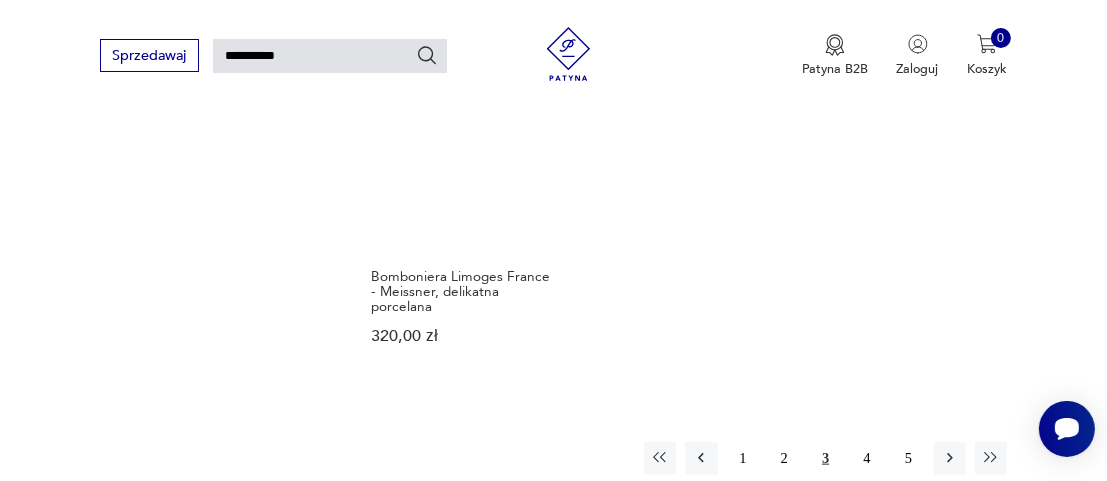 scroll, scrollTop: 2249, scrollLeft: 0, axis: vertical 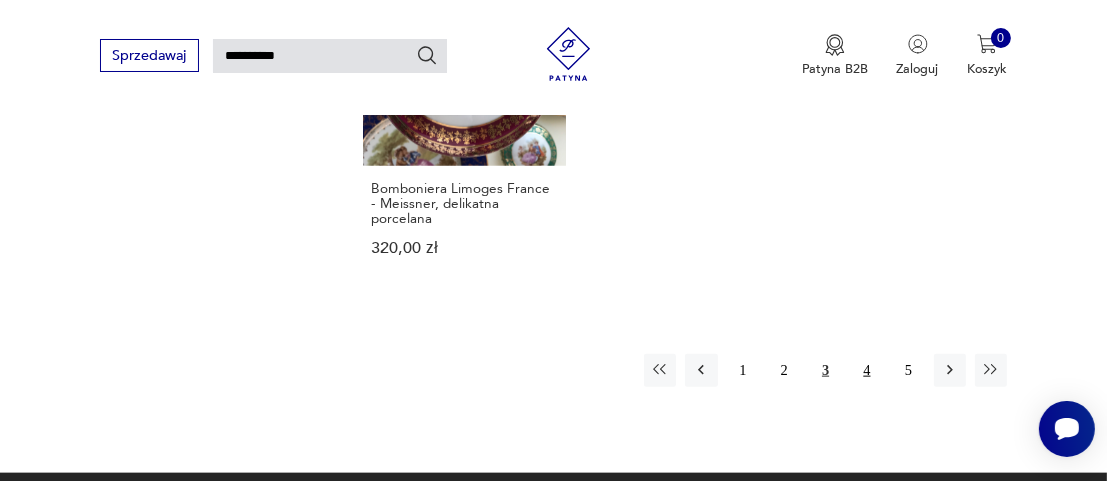 click on "4" at bounding box center [867, 370] 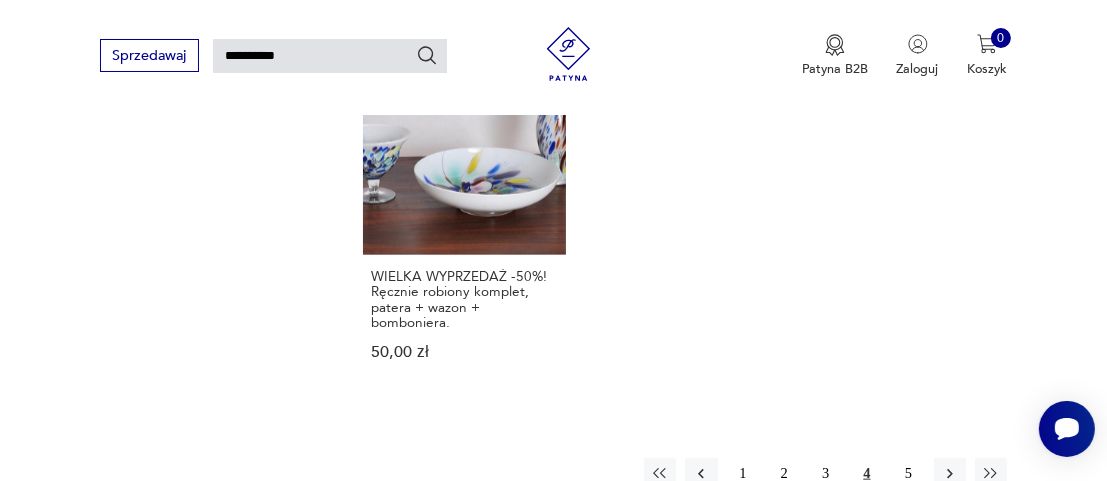 scroll, scrollTop: 2249, scrollLeft: 0, axis: vertical 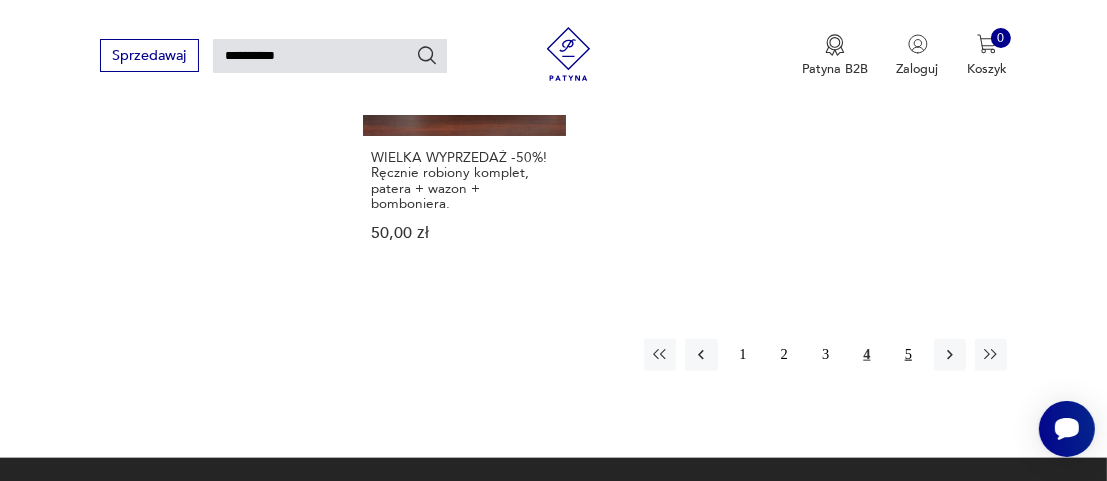 click on "5" at bounding box center (908, 355) 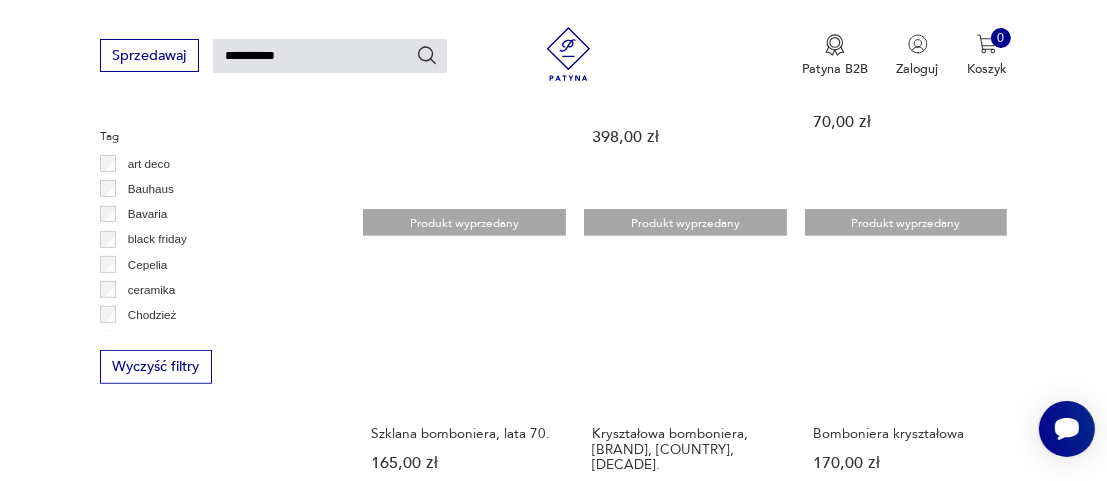 scroll, scrollTop: 1249, scrollLeft: 0, axis: vertical 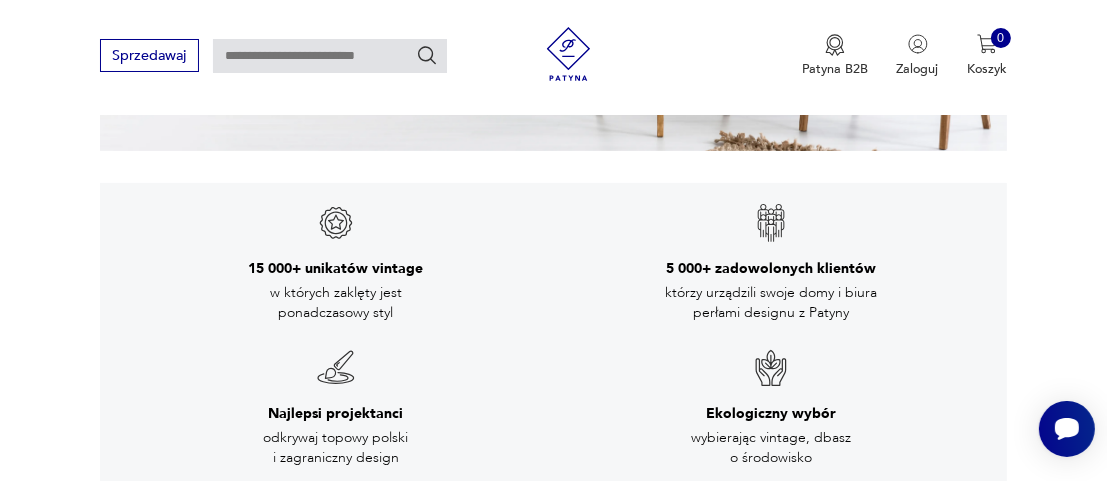 click at bounding box center [330, 56] 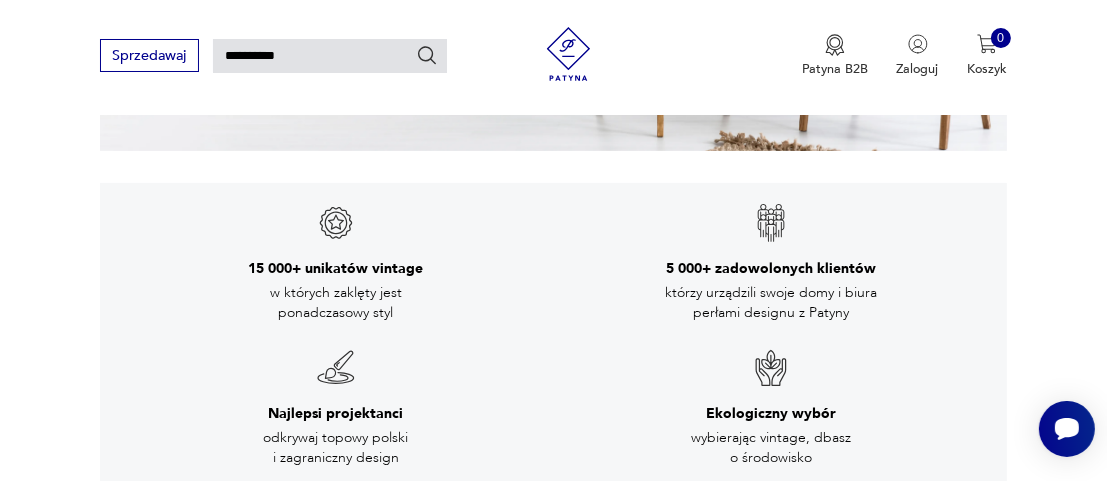 type on "**********" 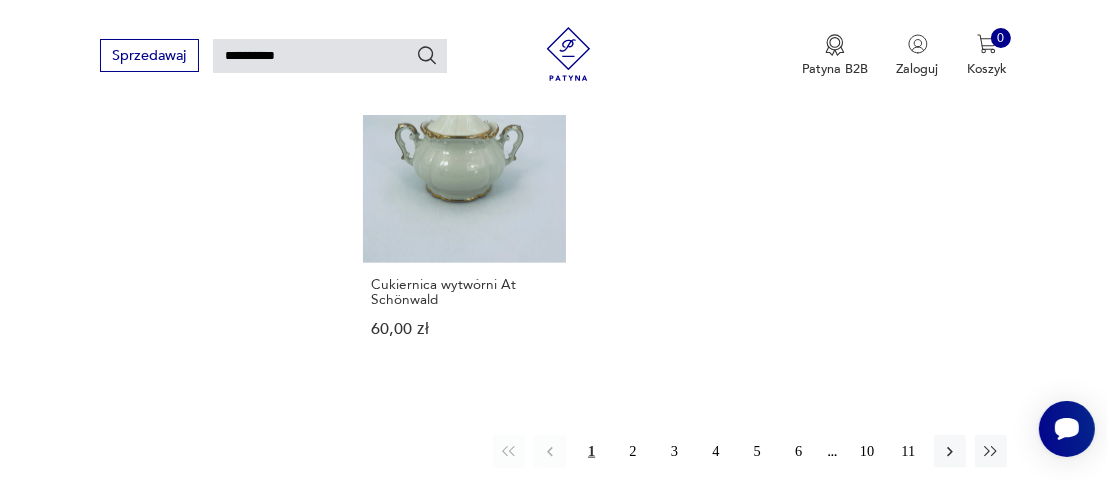 scroll, scrollTop: 2149, scrollLeft: 0, axis: vertical 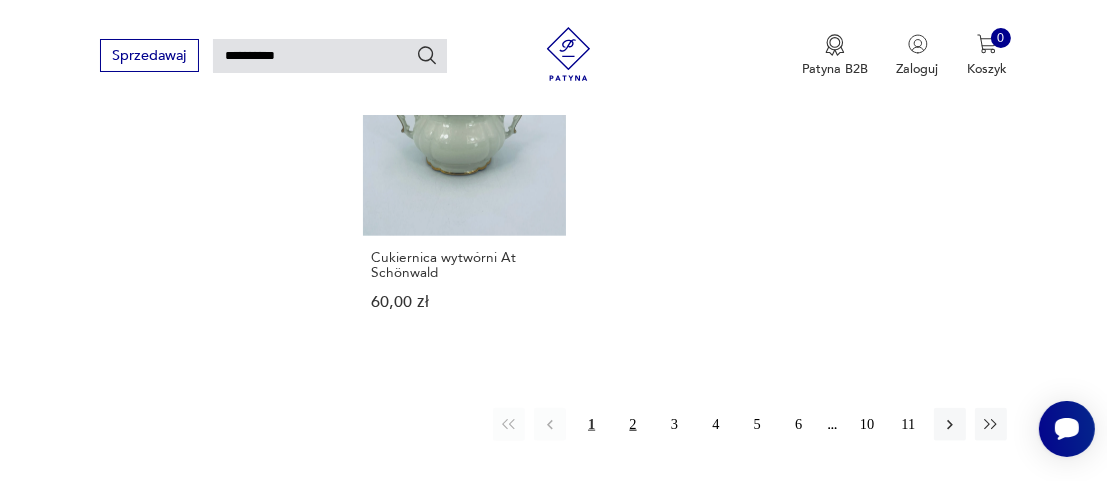 click on "2" at bounding box center [633, 424] 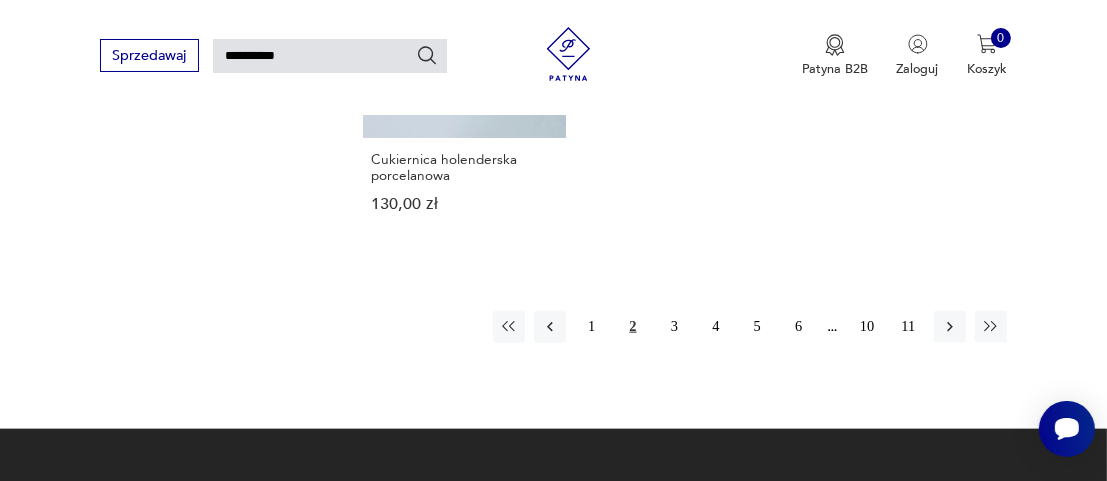 scroll, scrollTop: 2349, scrollLeft: 0, axis: vertical 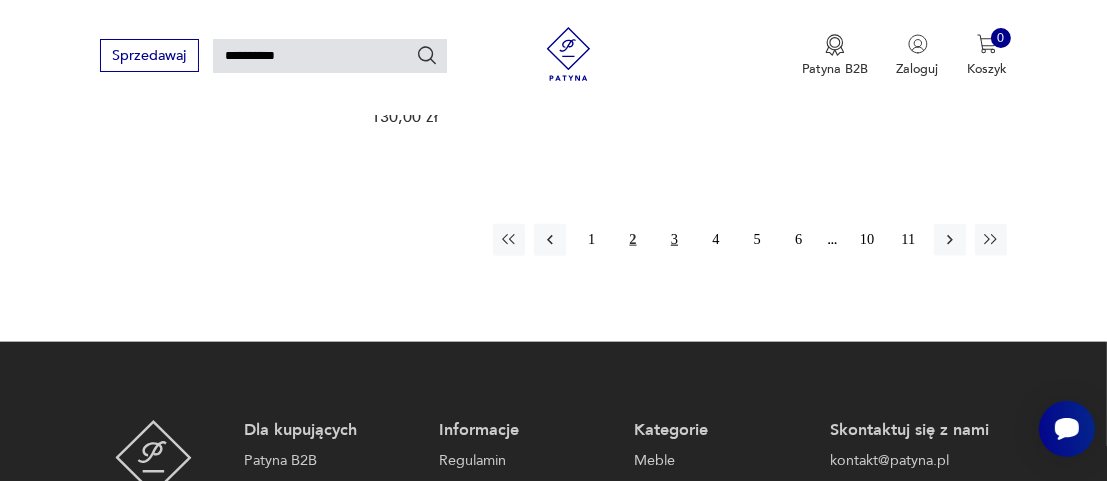 click on "3" at bounding box center (674, 240) 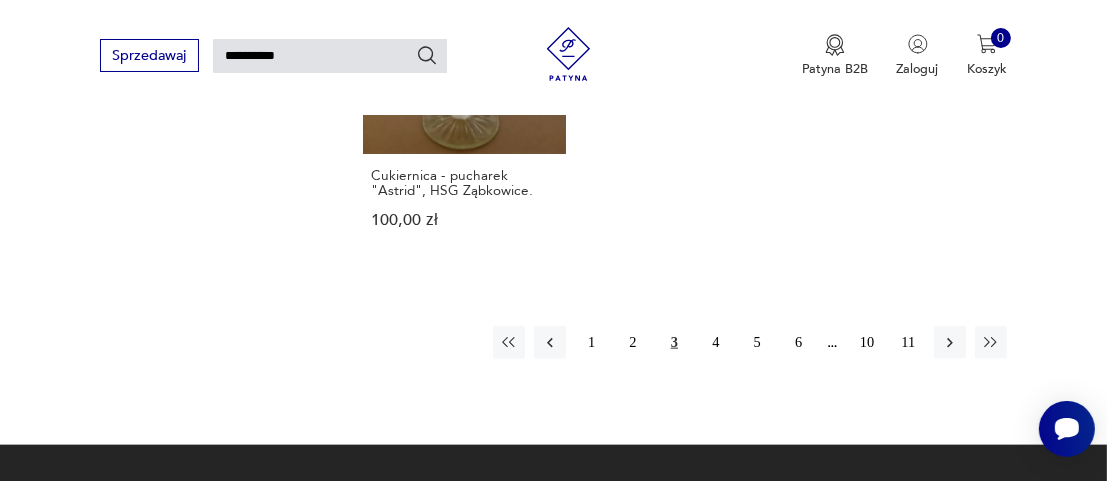 scroll, scrollTop: 2349, scrollLeft: 0, axis: vertical 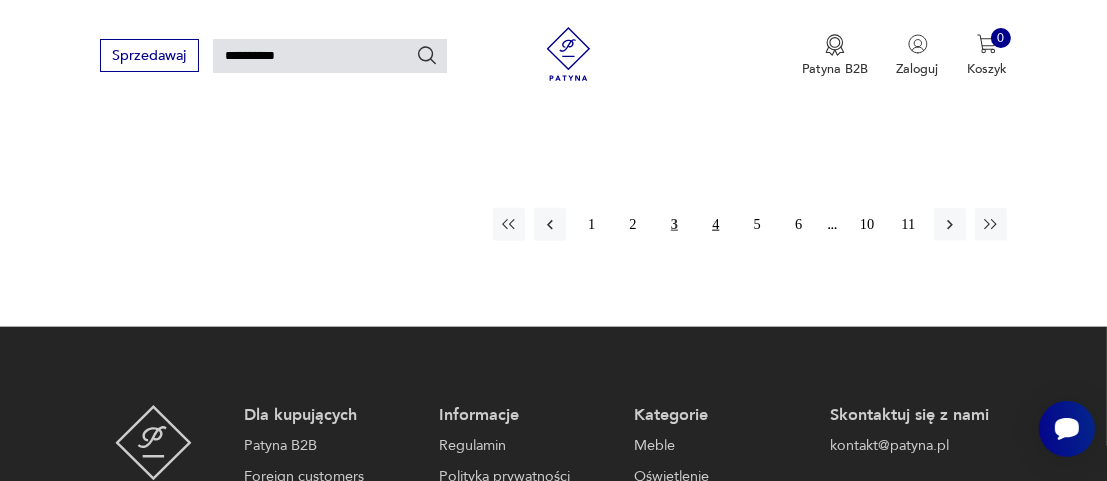 click on "4" at bounding box center (716, 224) 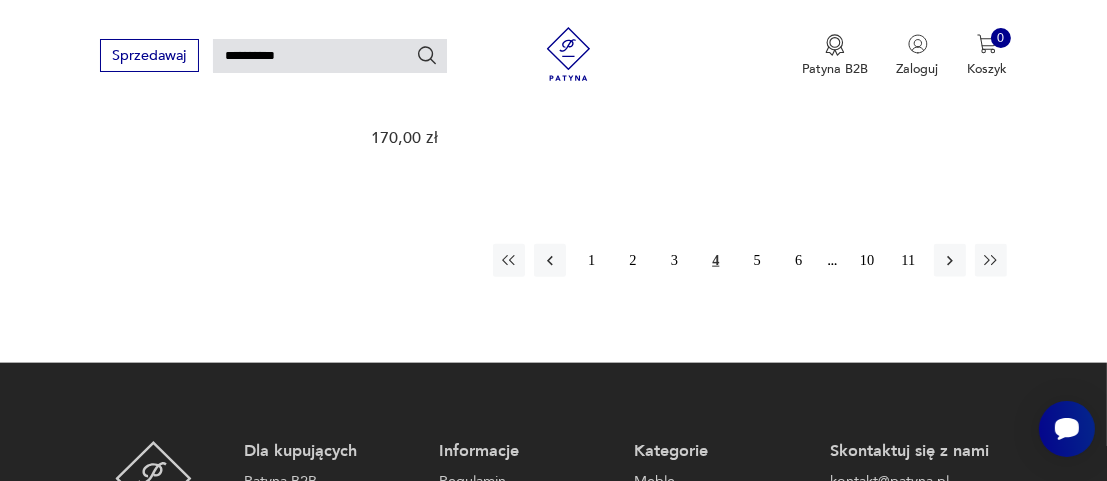 scroll, scrollTop: 2349, scrollLeft: 0, axis: vertical 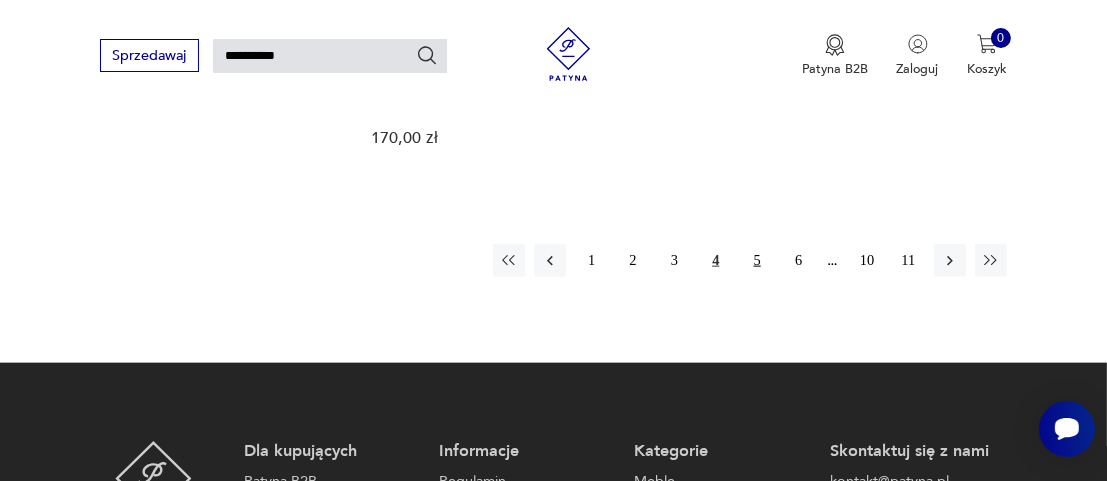 click on "5" at bounding box center (757, 260) 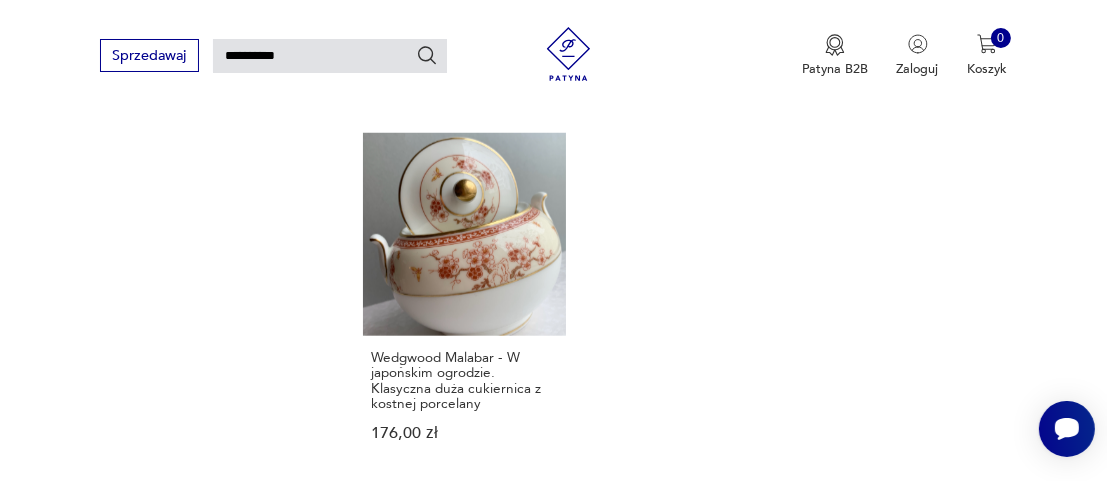 scroll, scrollTop: 2349, scrollLeft: 0, axis: vertical 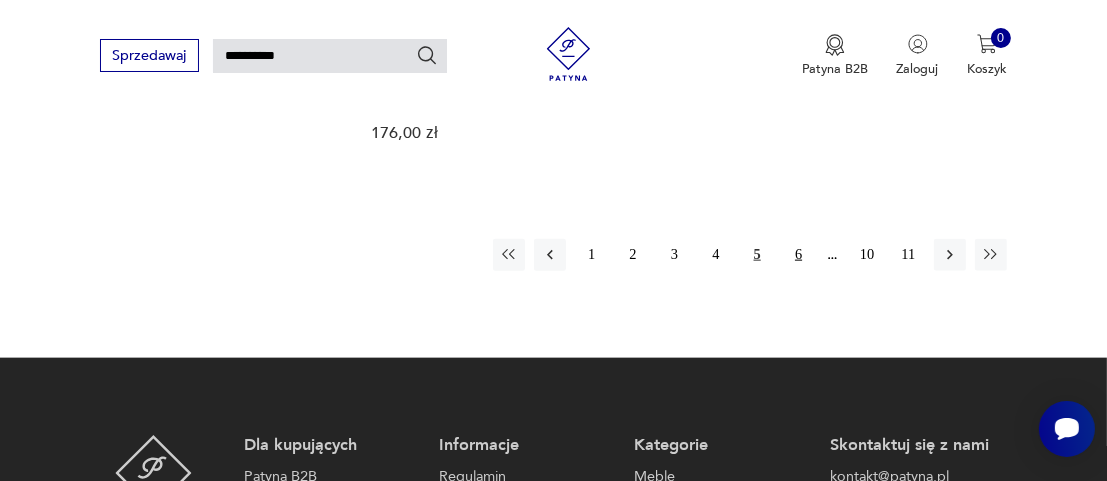click on "6" at bounding box center [798, 255] 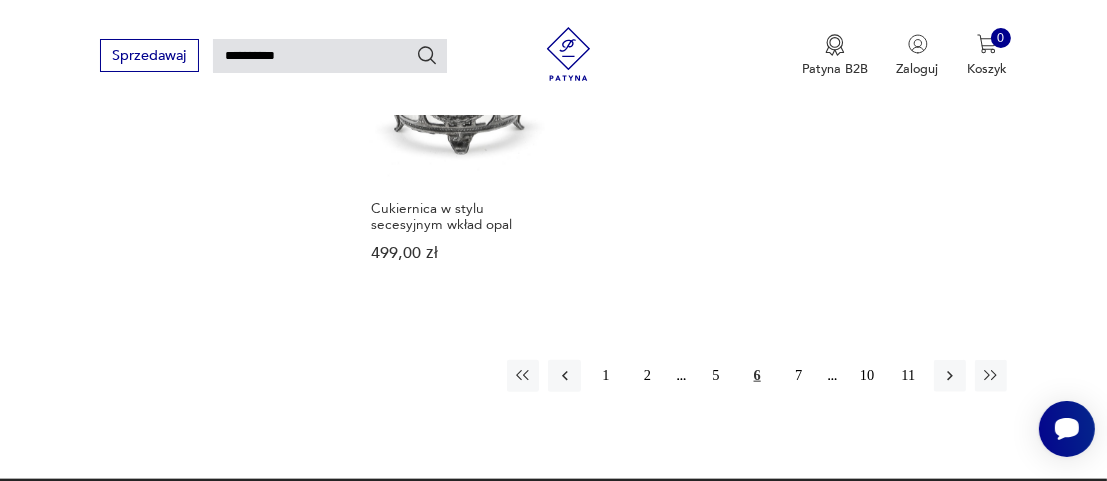 scroll, scrollTop: 2249, scrollLeft: 0, axis: vertical 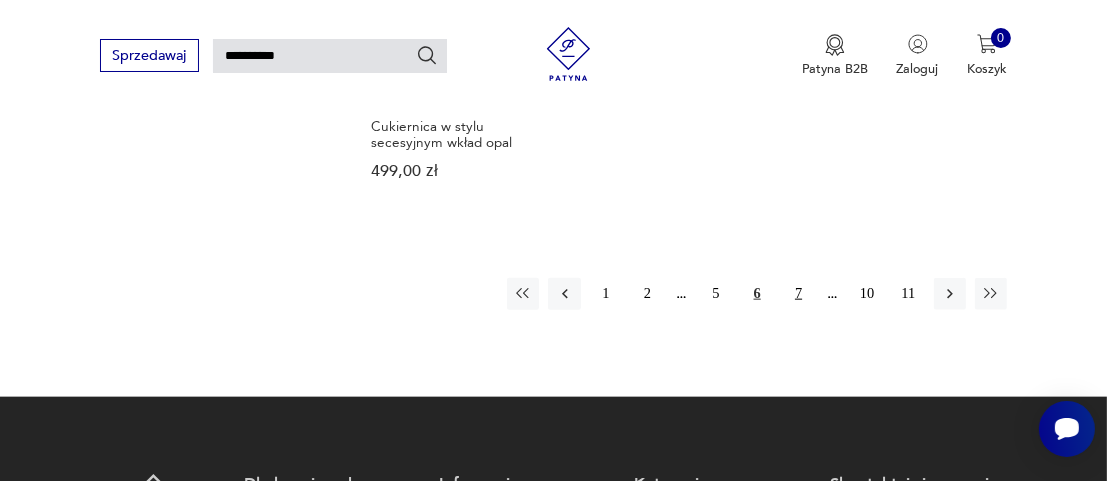 click on "7" at bounding box center (798, 294) 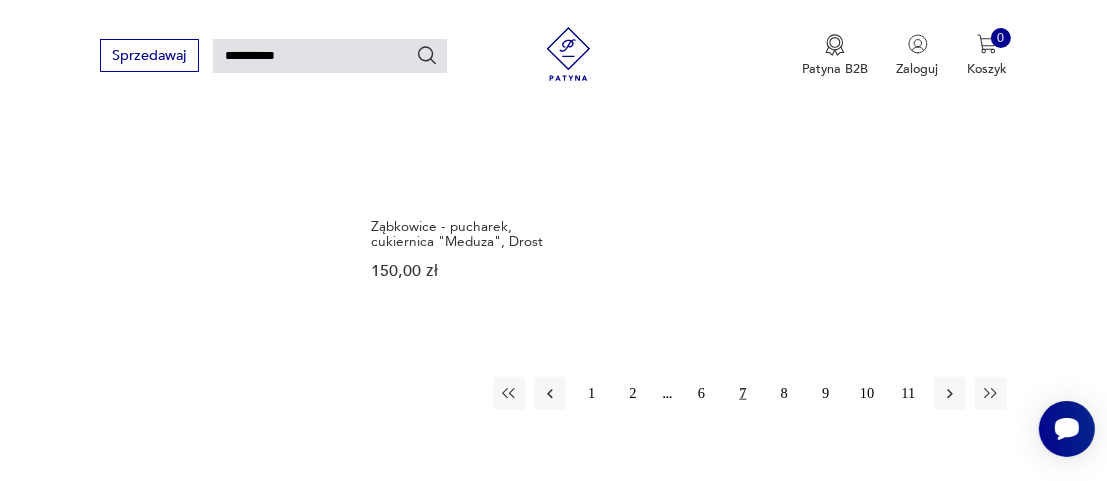 scroll, scrollTop: 2249, scrollLeft: 0, axis: vertical 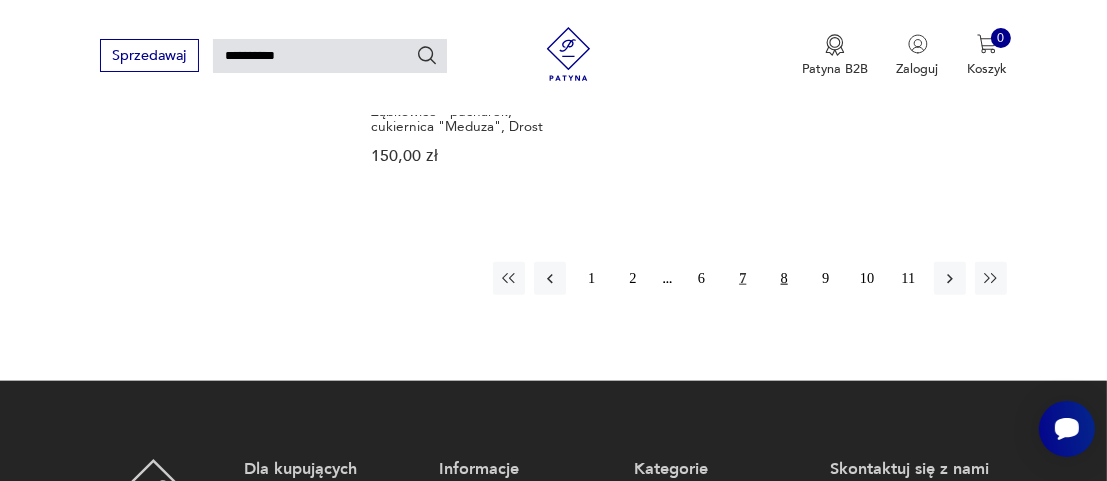 click on "8" at bounding box center [784, 278] 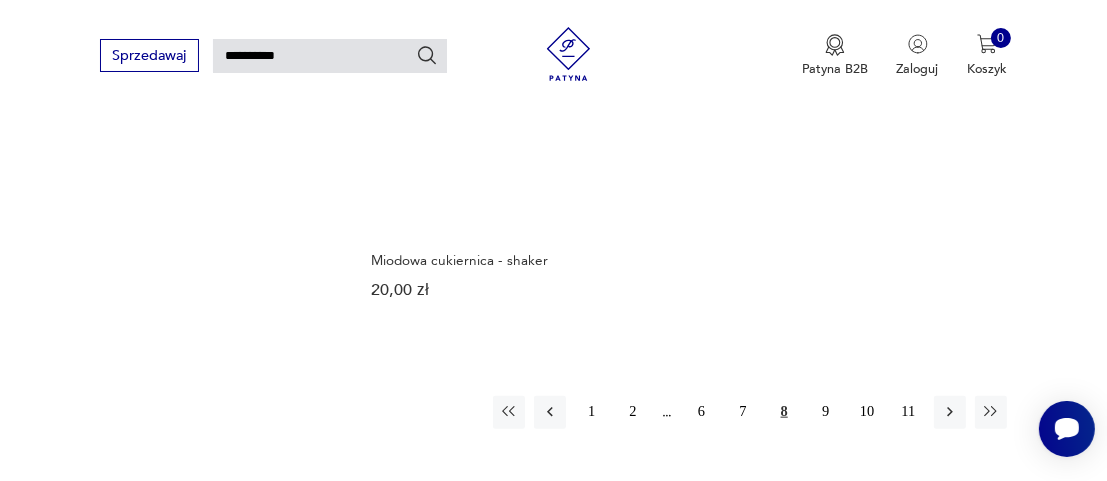 scroll, scrollTop: 2249, scrollLeft: 0, axis: vertical 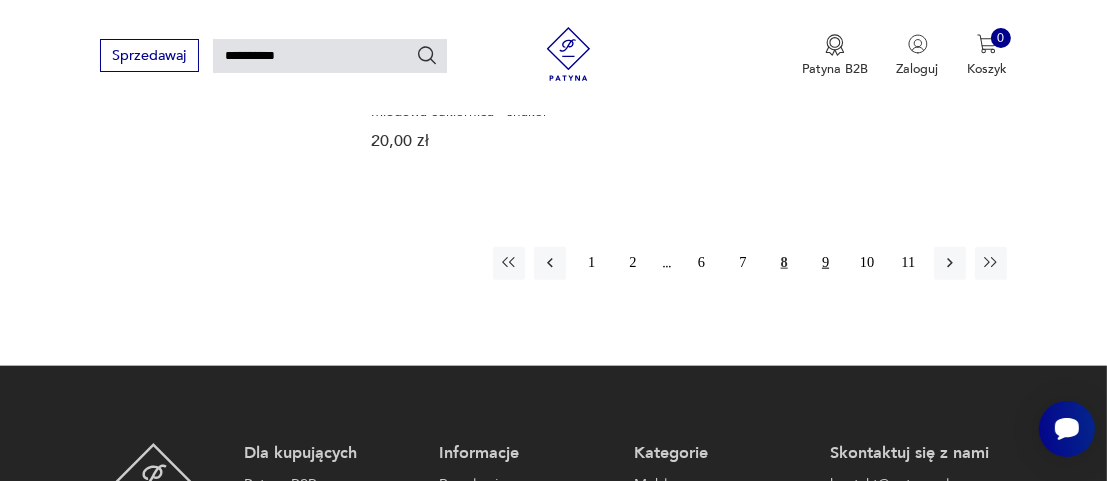 click on "9" at bounding box center [825, 263] 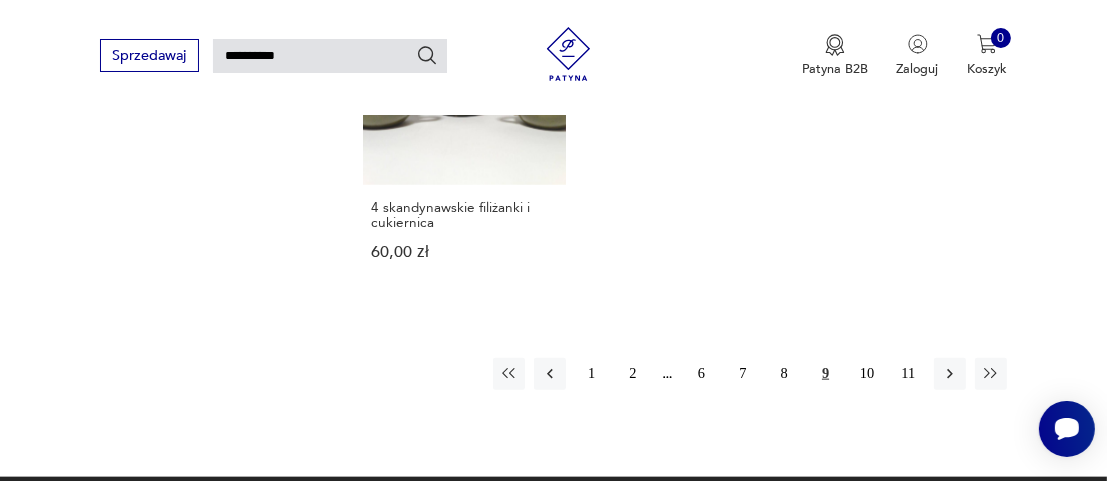 scroll, scrollTop: 2349, scrollLeft: 0, axis: vertical 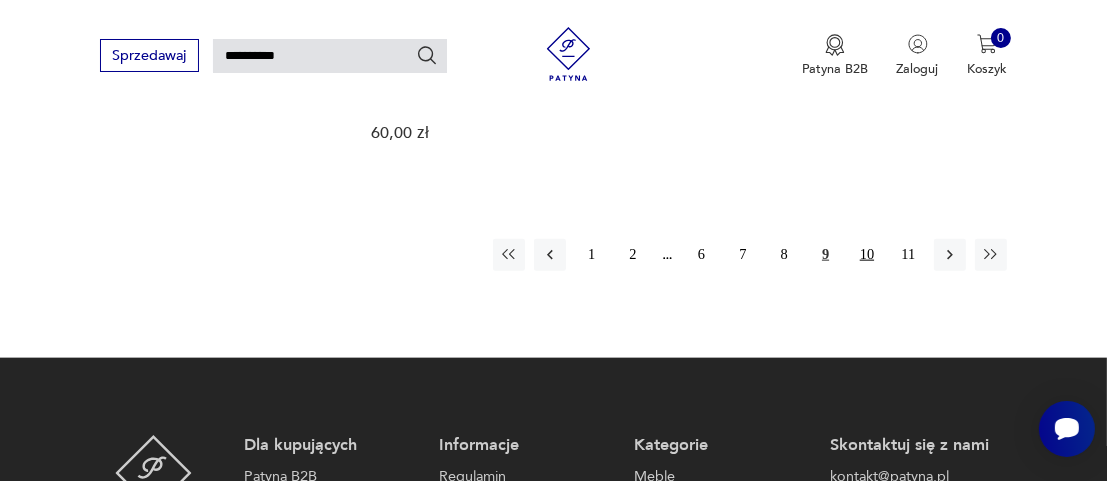 click on "10" at bounding box center [867, 255] 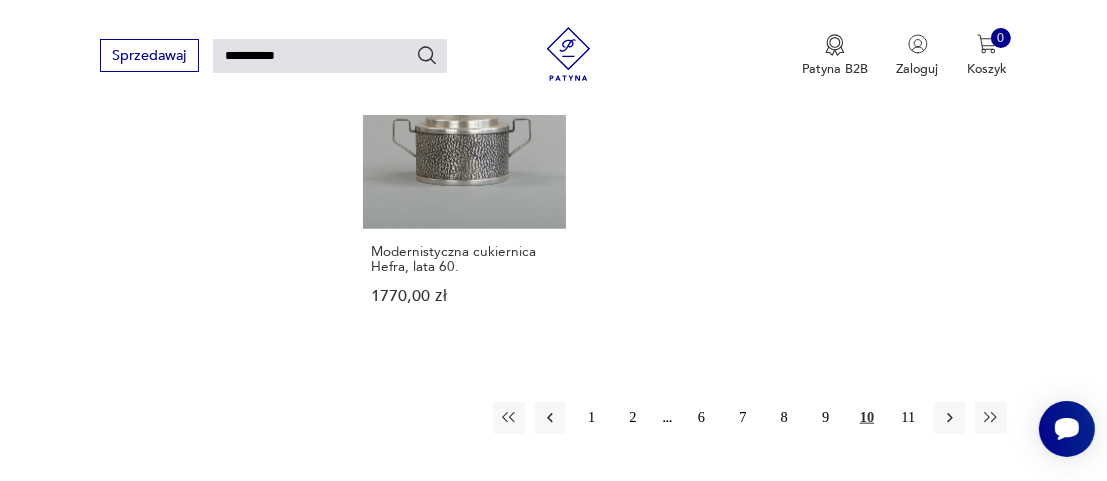 scroll, scrollTop: 2249, scrollLeft: 0, axis: vertical 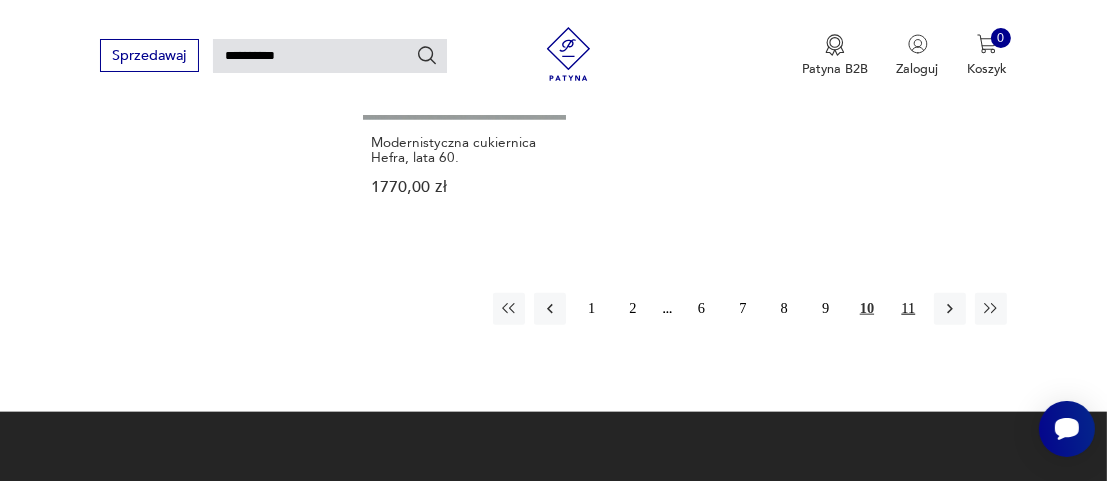 click on "11" at bounding box center (908, 309) 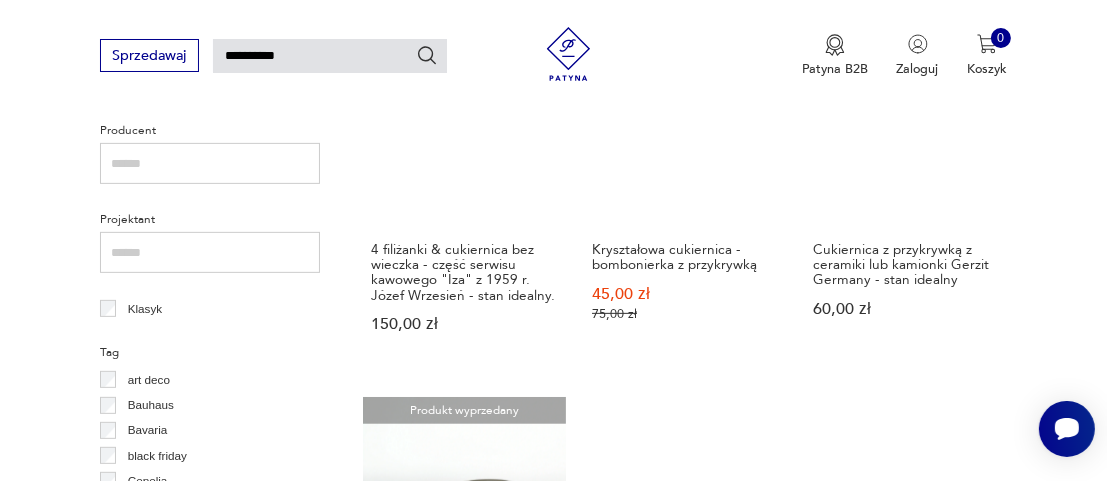 scroll, scrollTop: 649, scrollLeft: 0, axis: vertical 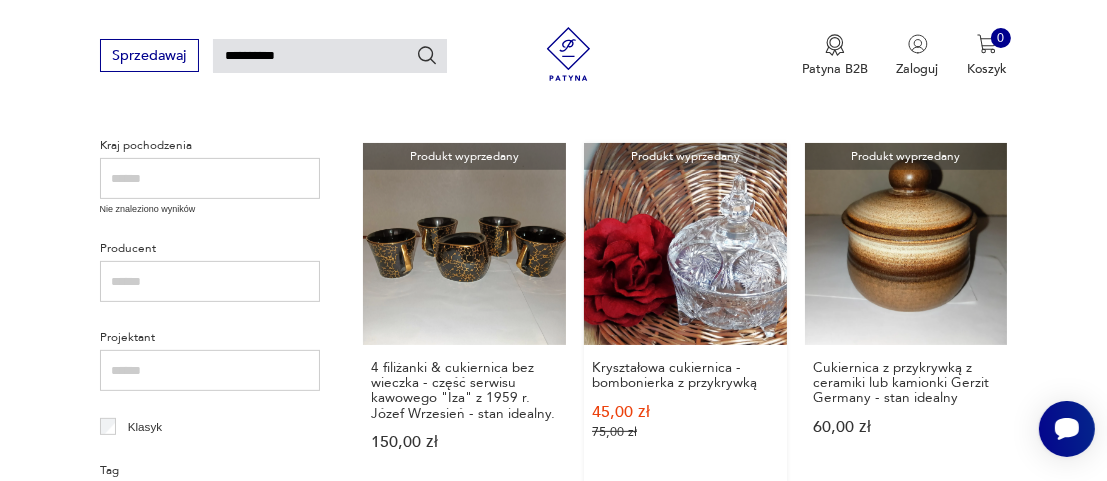 click on "Produkt wyprzedany Kryształowa cukiernica - bombonierka z przykrywką 45,00 zł 75,00 zł" at bounding box center [685, 314] 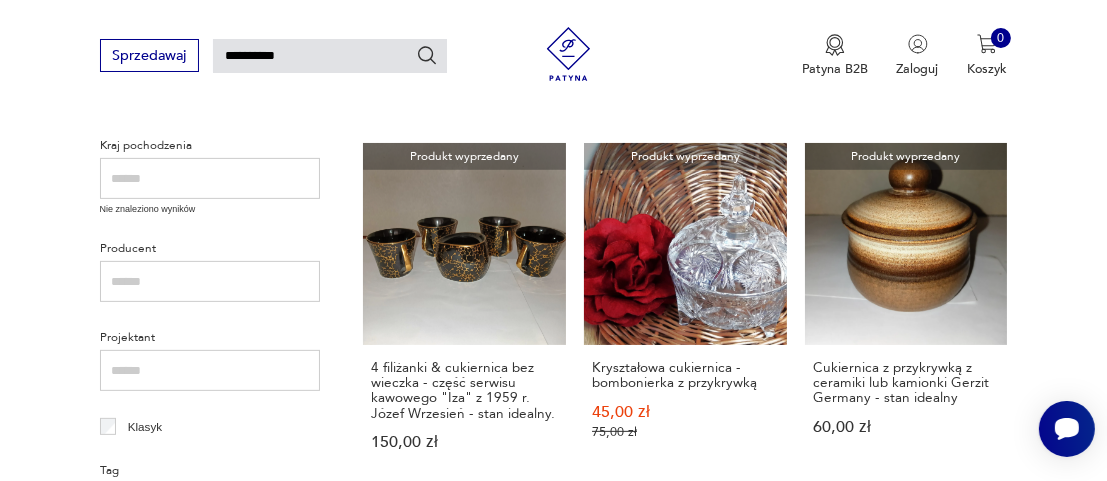 type 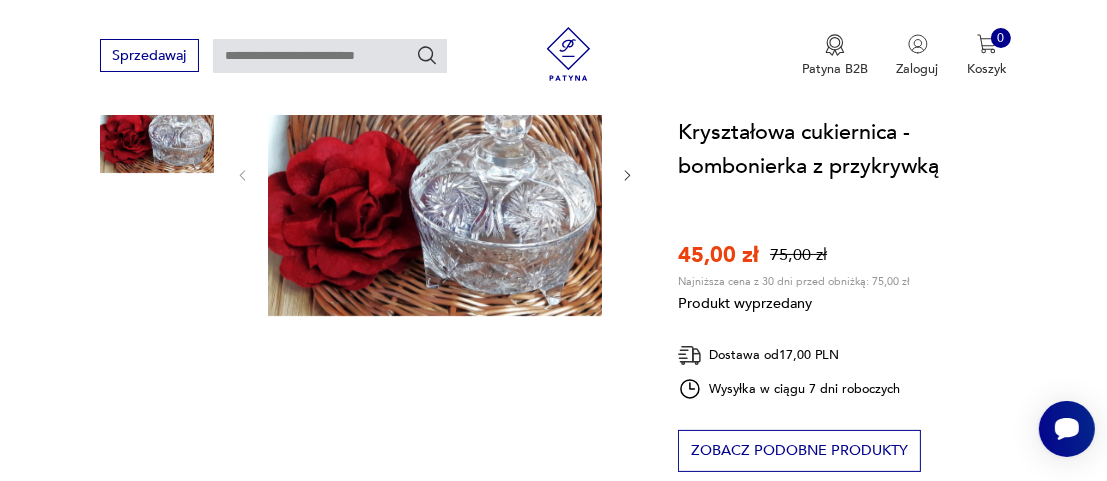 scroll, scrollTop: 499, scrollLeft: 0, axis: vertical 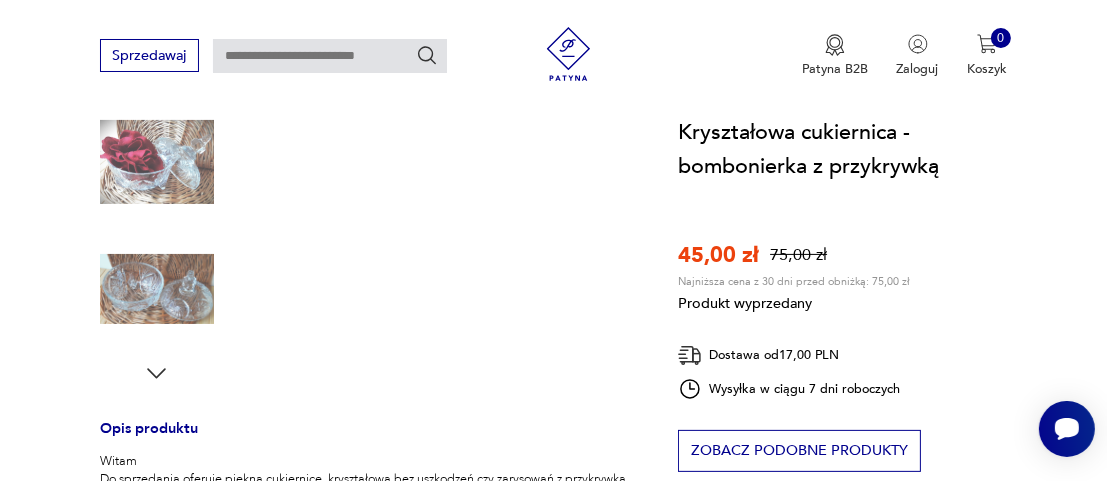 click on "Produkt wyprzedany Opis produktu Witam
Do sprzedania oferuję piękną cukiernicę  kryształową bez uszkodzeń czy zarysowań z przykrywką o wymiarach -wysokość -15 cm / średnica 12 cm uchwyt 5 cm Rozwiń więcej Szczegóły produktu Stan:   dobry Wysokość :   15 Kolor:   biały Datowanie :   1970 - 1990 Kolory :   white Kraj pochodzenia :   Polska Tworzywo :   kryształ Zdobienie :   inne Średnica :   12 Wysokość :   15 Tagi:   PRL ,  Prezent dla niej ,  lata 70. ,  święta vintage ,  black friday Rozwiń więcej O sprzedawcy Kristov vintage  Zweryfikowany sprzedawca Od 9 miesięcy z Patyną Dostawa i zwroty Dostępne formy dostawy: Odbiór osobisty   0,00 PLN Przesyłka zwykła   17,00 PLN Kurier   17,00 PLN Paczkomat InPost   17,00 PLN Zwroty: Jeśli z jakiegokolwiek powodu chcesz zwrócić zamówiony przedmiot, masz na to   14 dni od momentu otrzymania przesyłki." at bounding box center [368, 393] 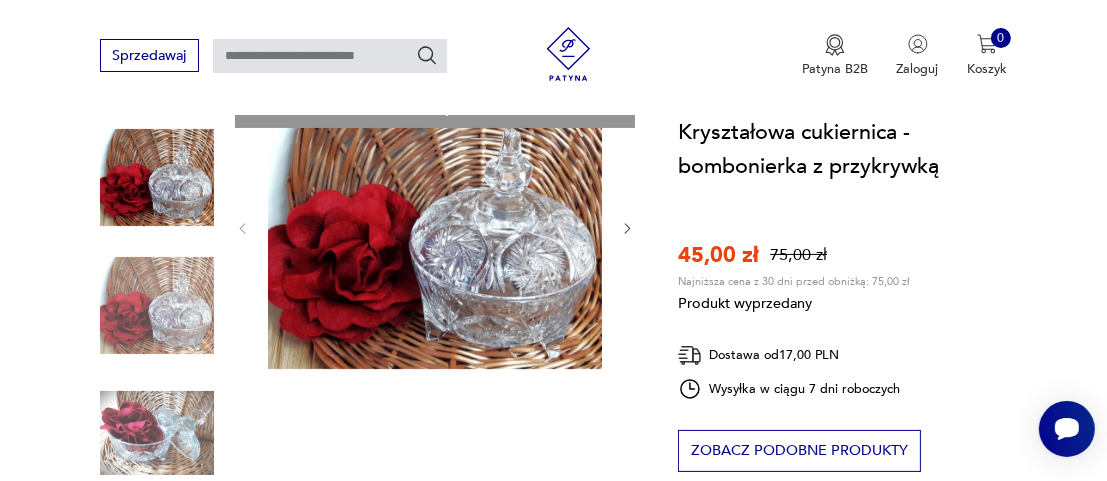 scroll, scrollTop: 200, scrollLeft: 0, axis: vertical 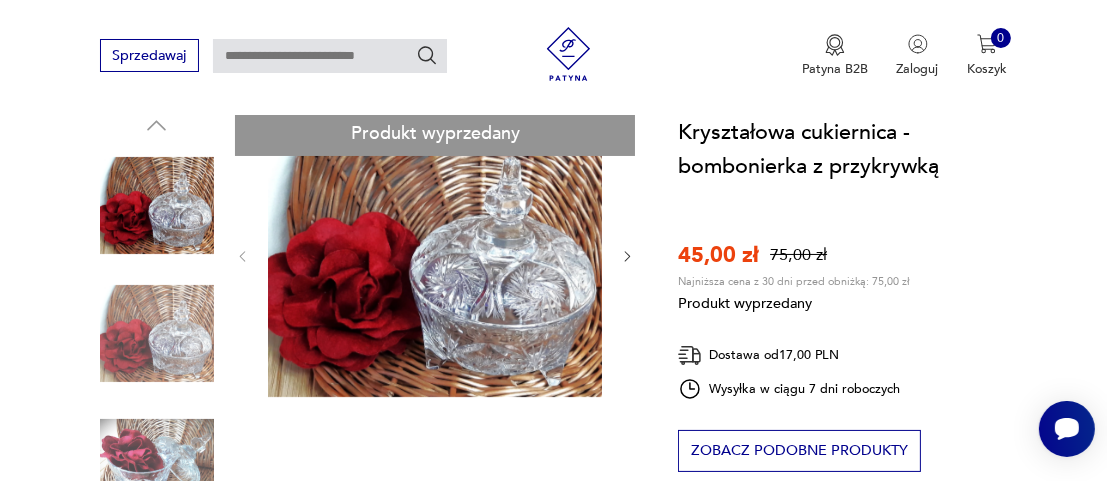 type on "**********" 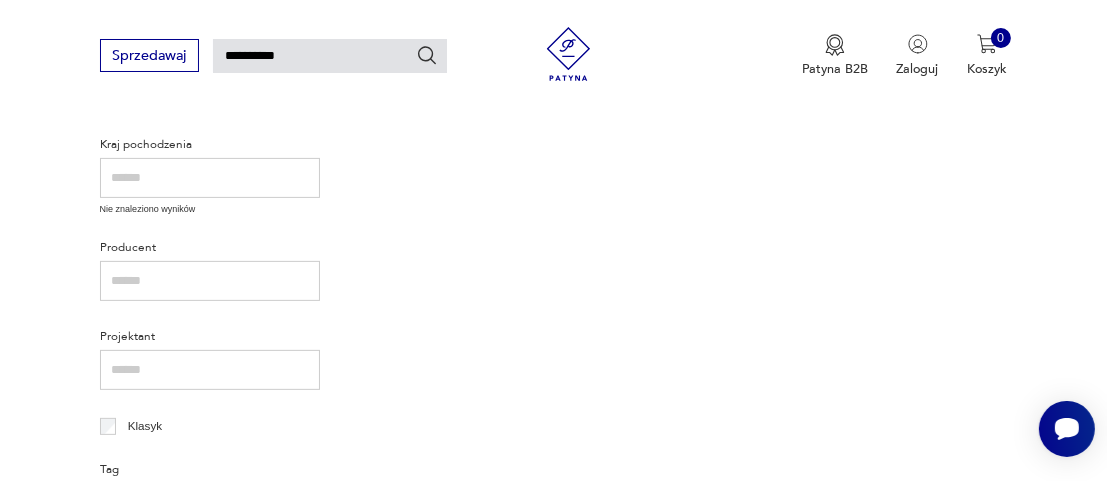 scroll, scrollTop: 649, scrollLeft: 0, axis: vertical 